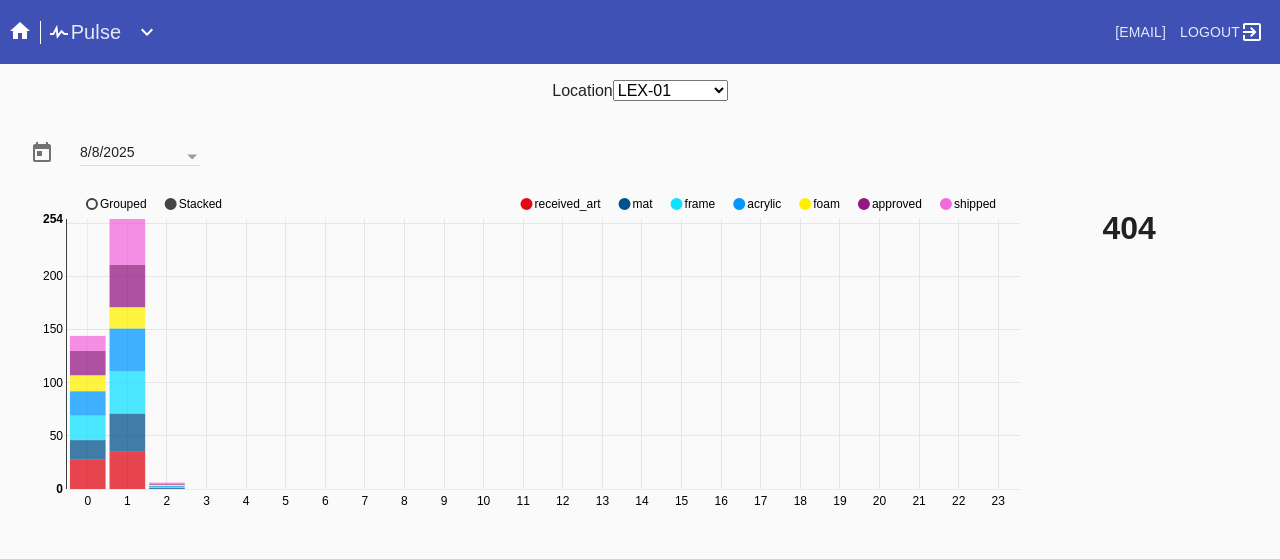 scroll, scrollTop: 0, scrollLeft: 0, axis: both 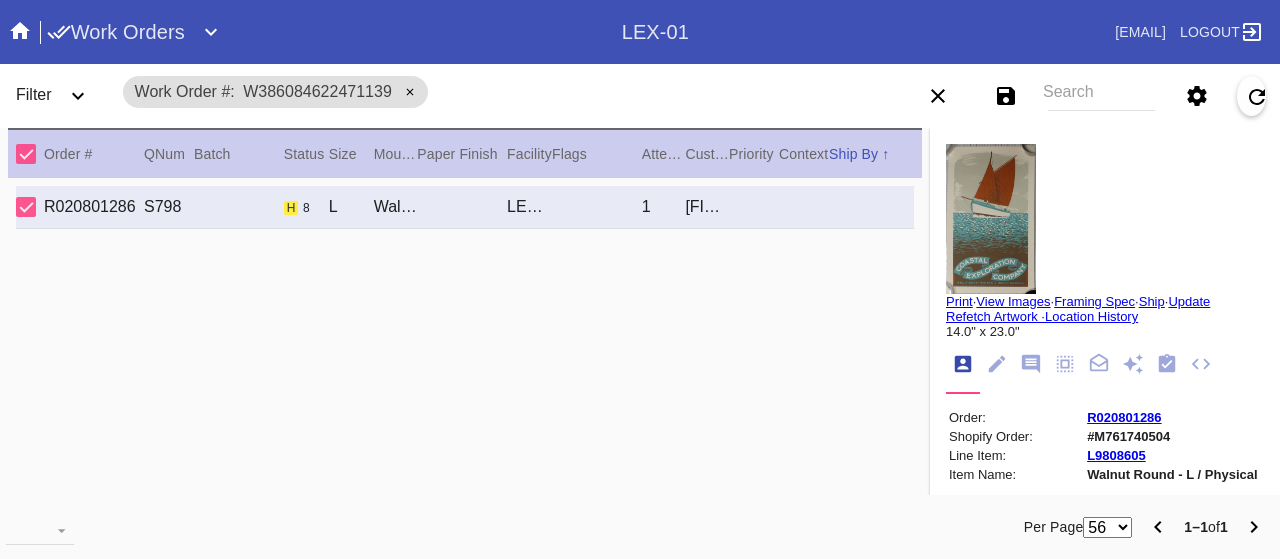click on "Search" at bounding box center [1101, 96] 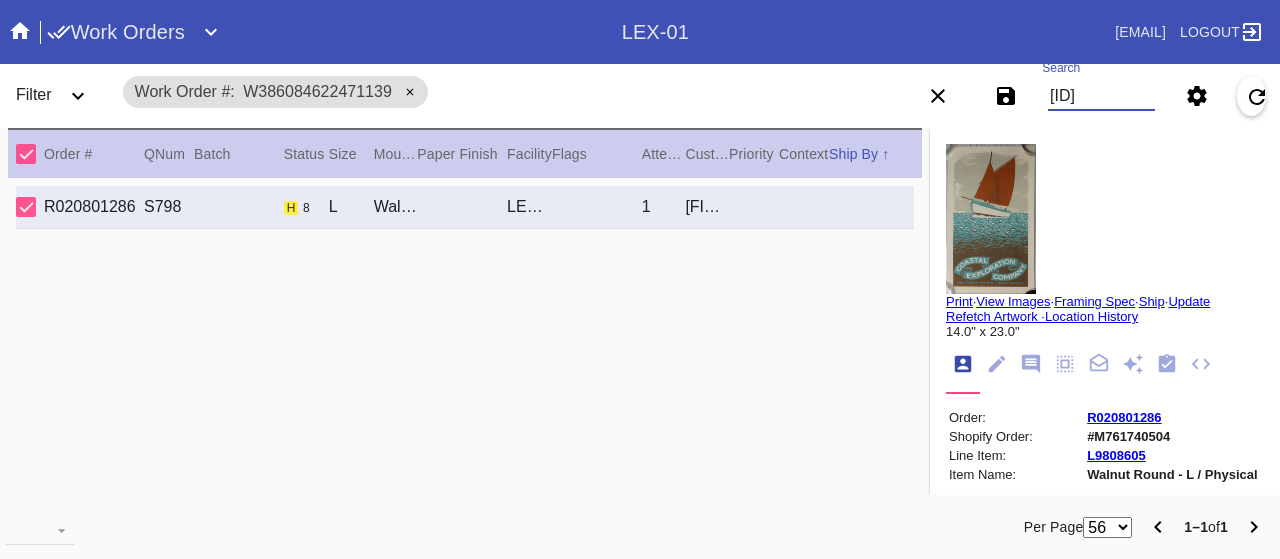 type on "W821921669601873" 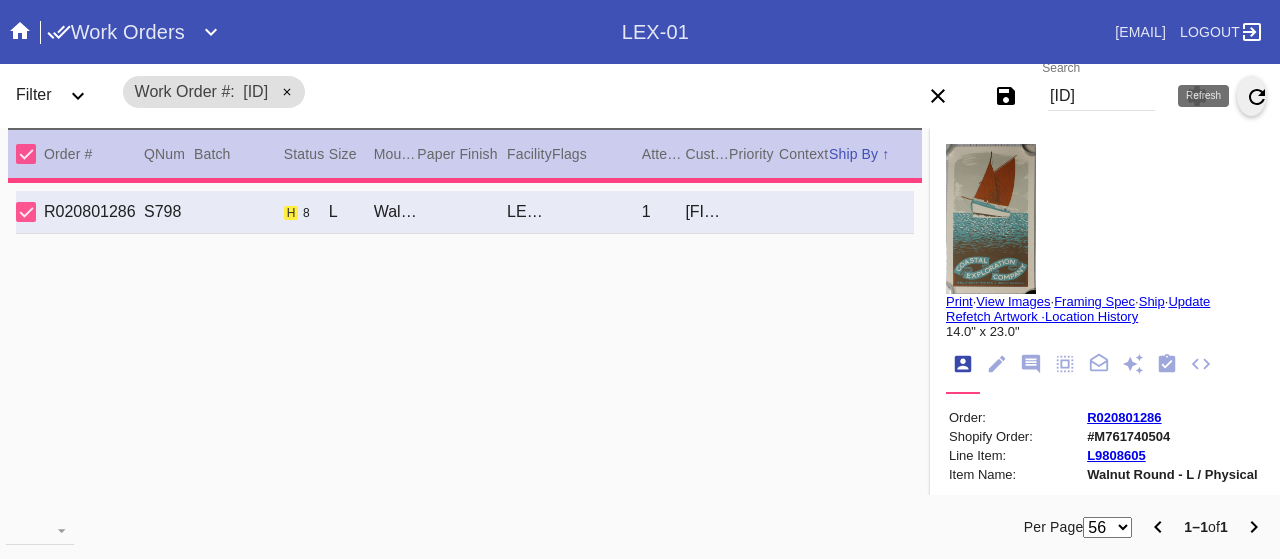 type on "5.0" 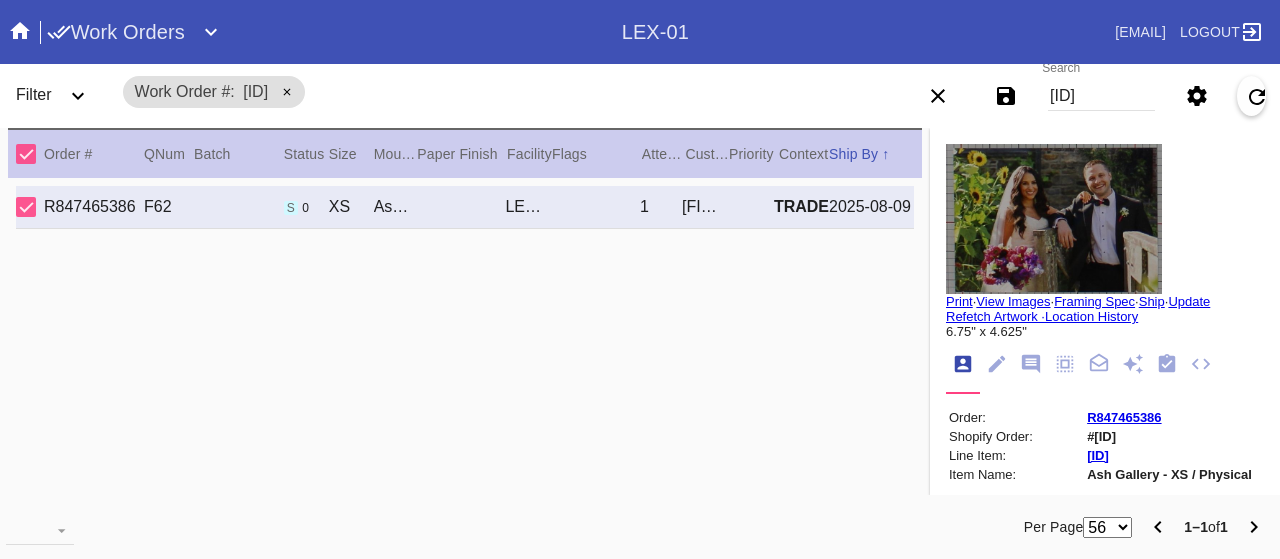 click on "Ship" at bounding box center (1152, 301) 